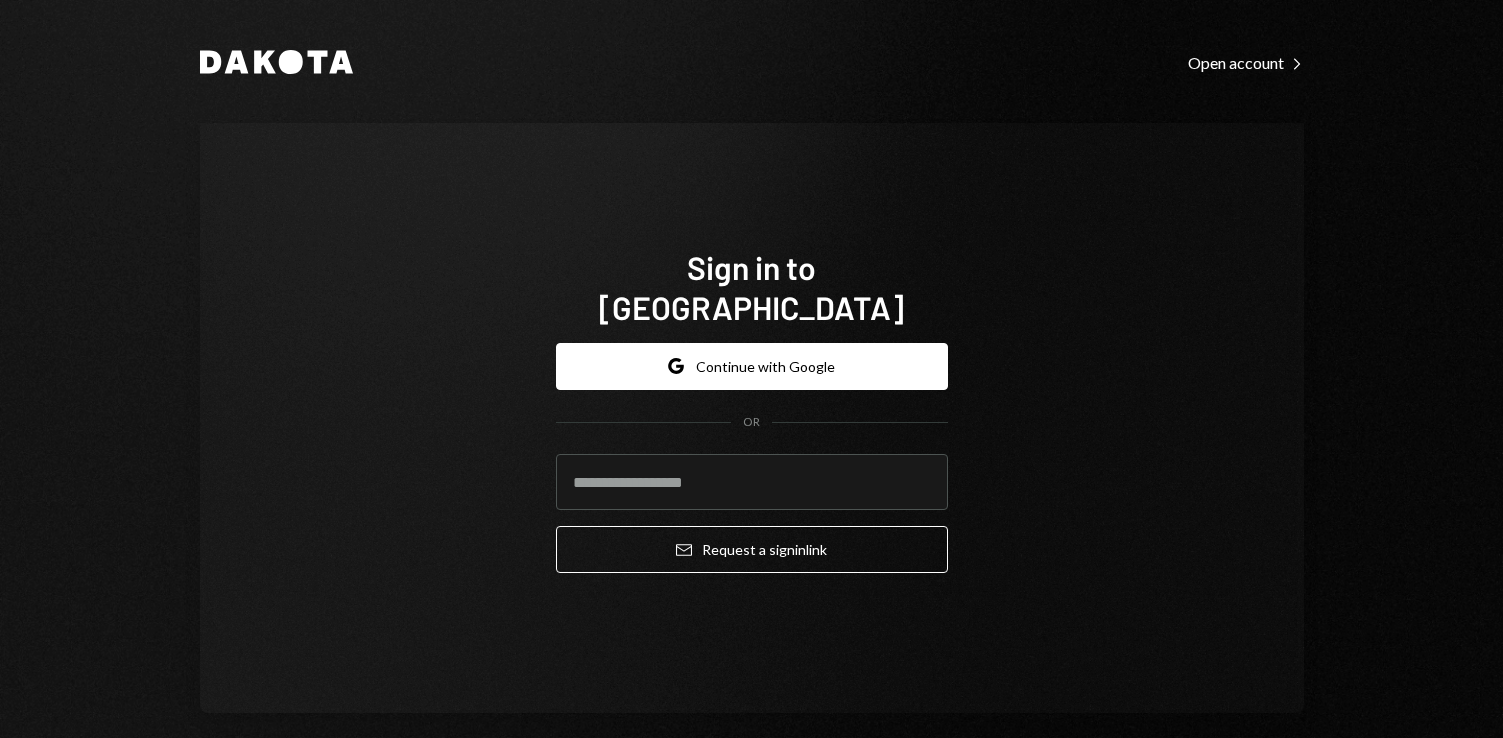 scroll, scrollTop: 0, scrollLeft: 0, axis: both 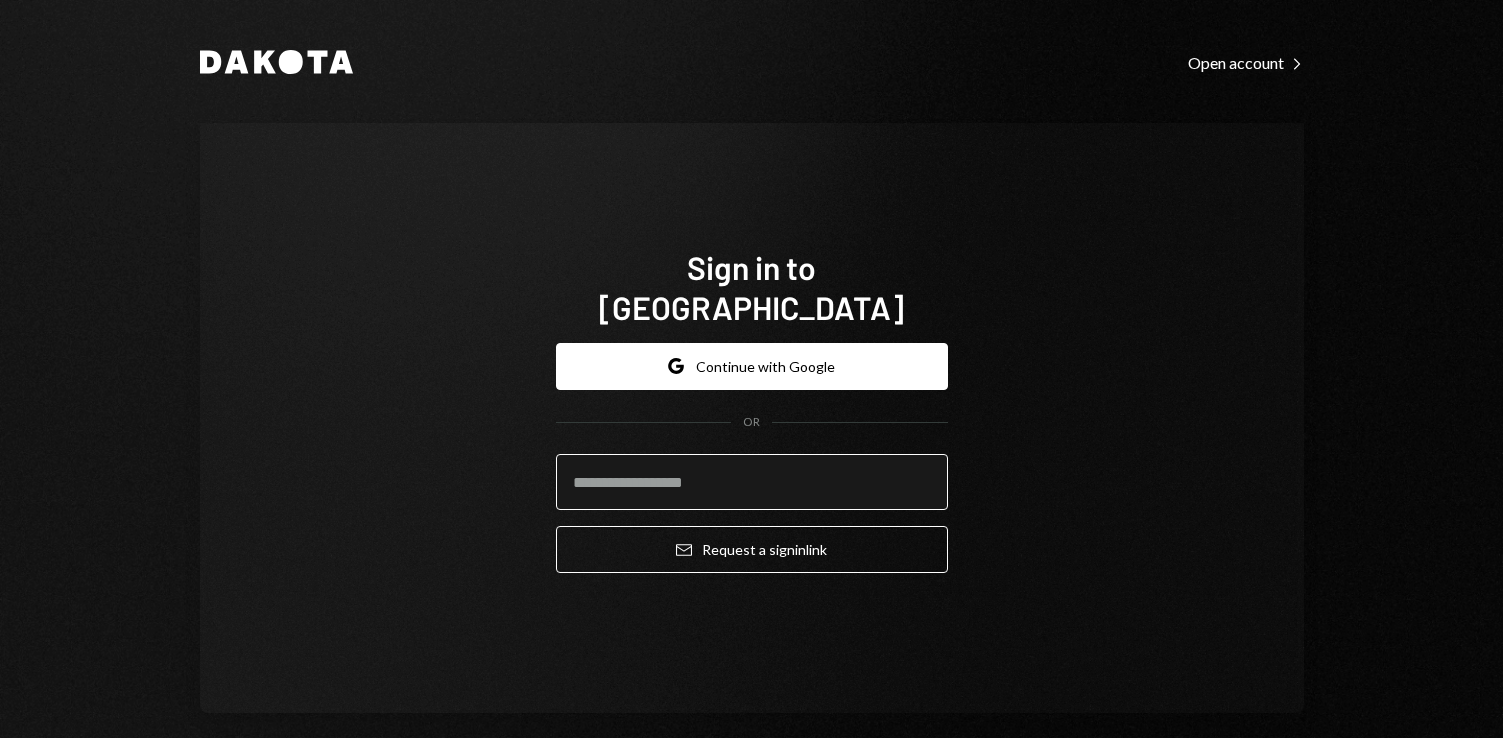 click at bounding box center [752, 482] 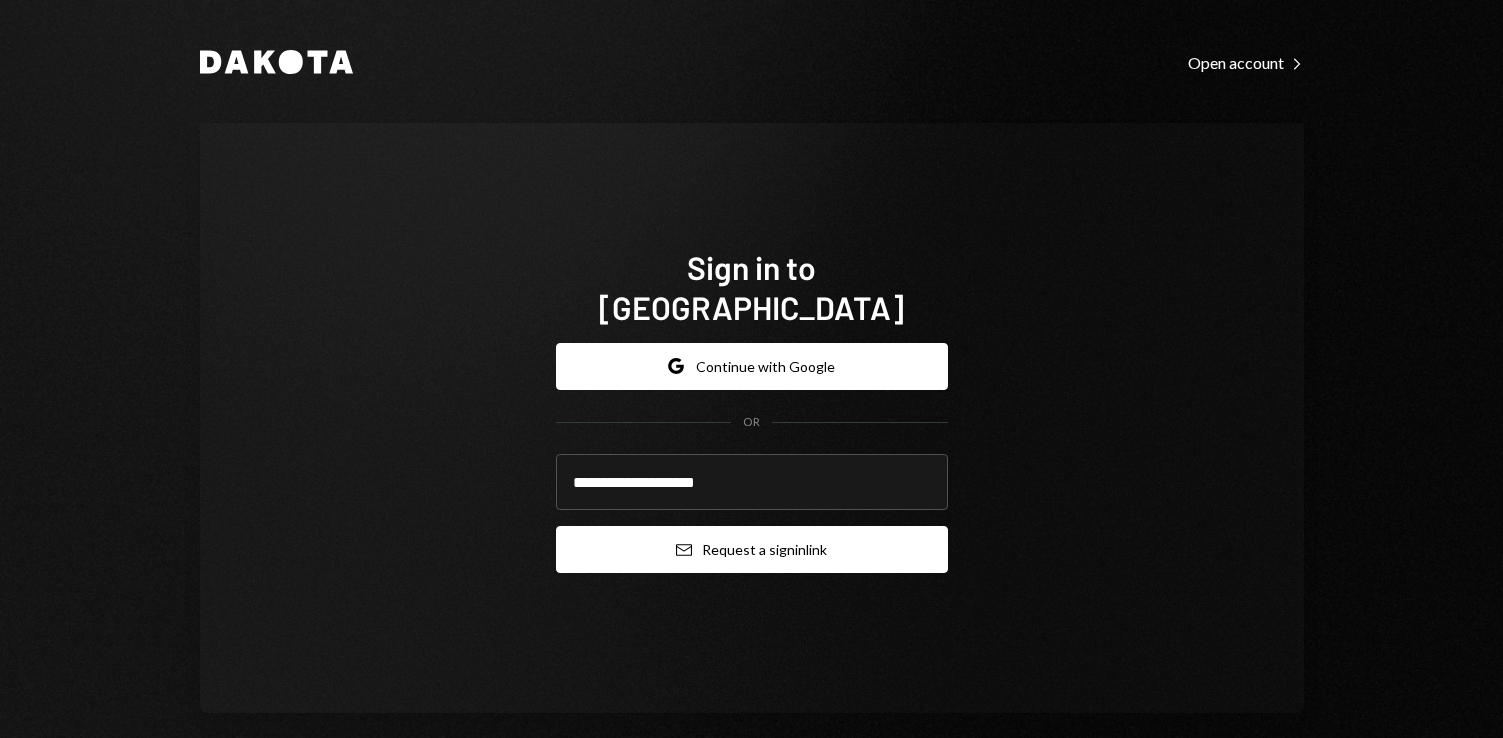 type on "**********" 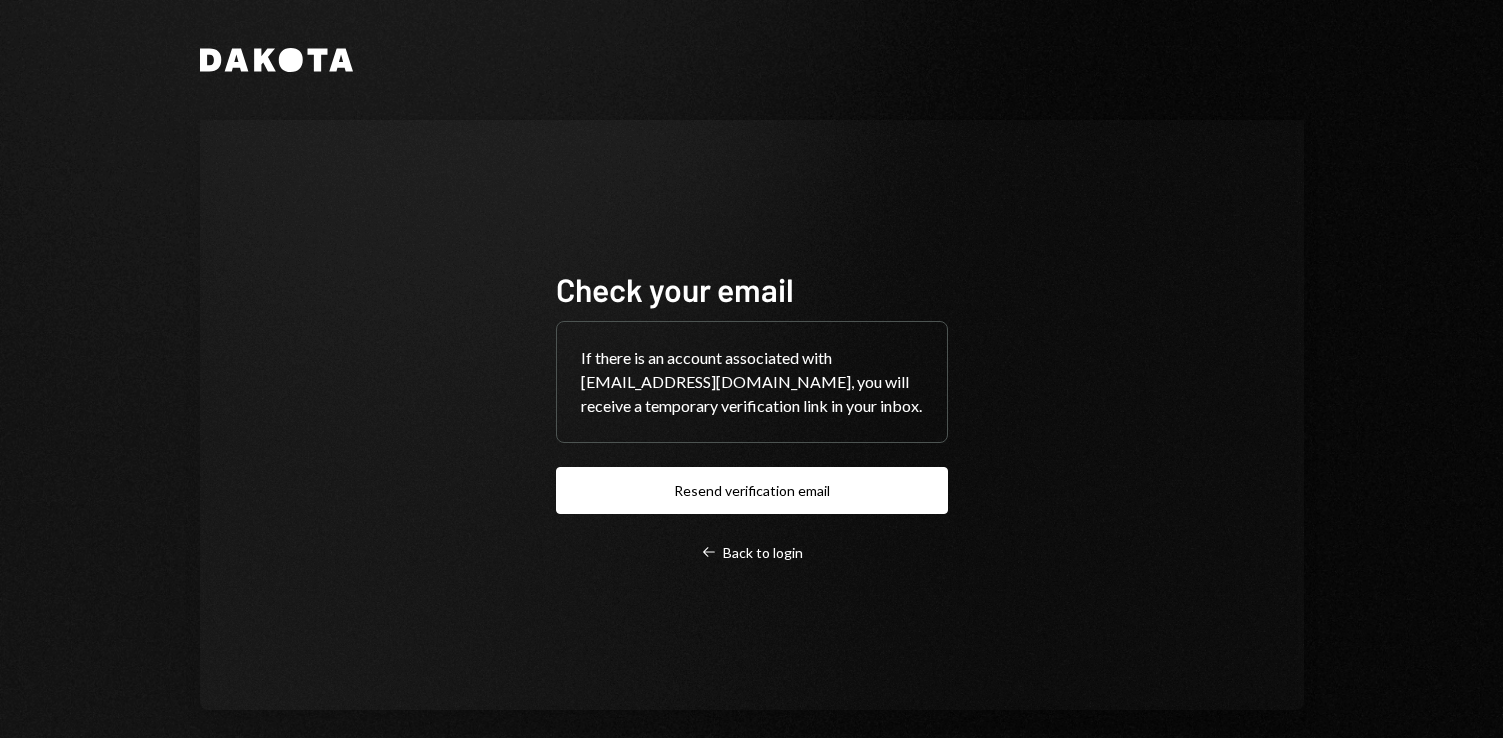 scroll, scrollTop: 0, scrollLeft: 0, axis: both 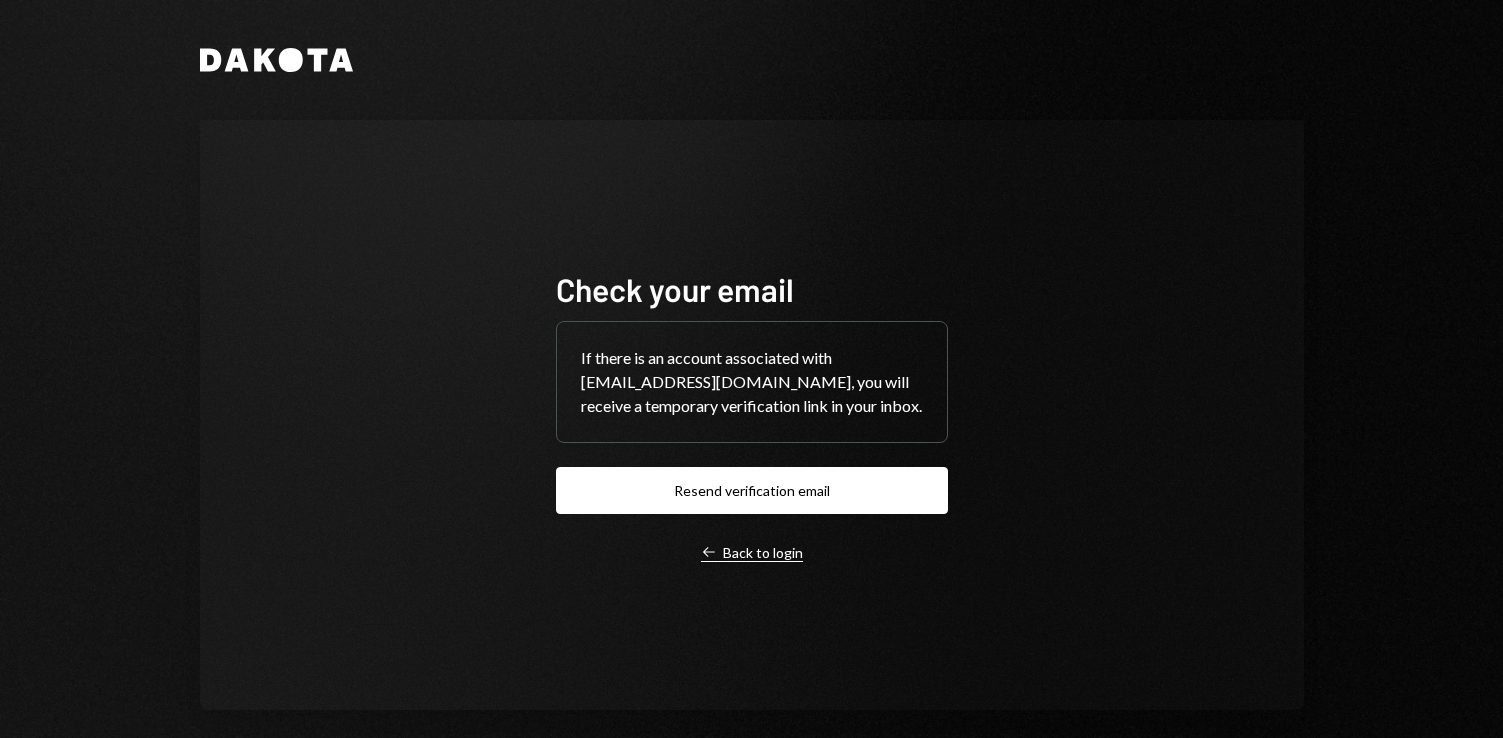 click on "Left Arrow Back to login" at bounding box center (752, 553) 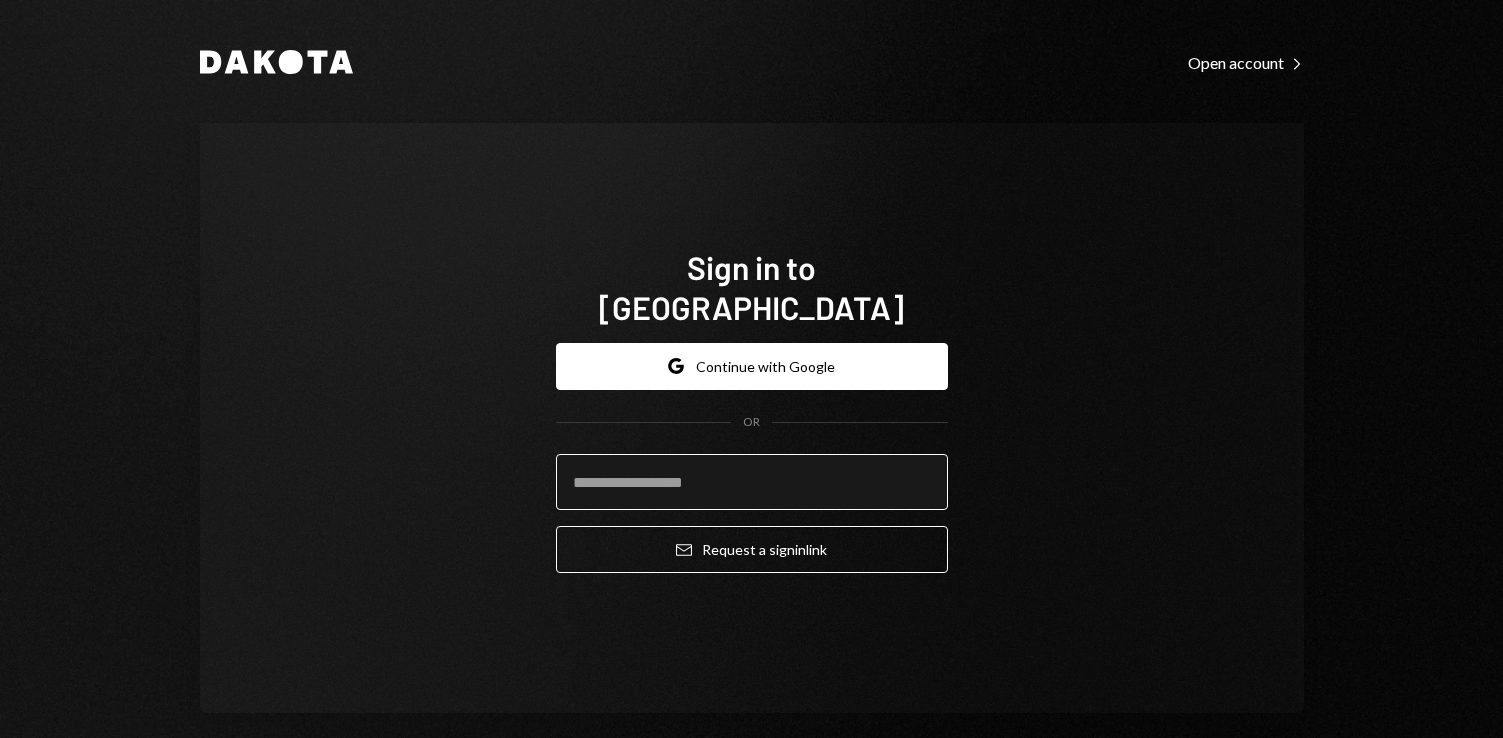 click at bounding box center (752, 482) 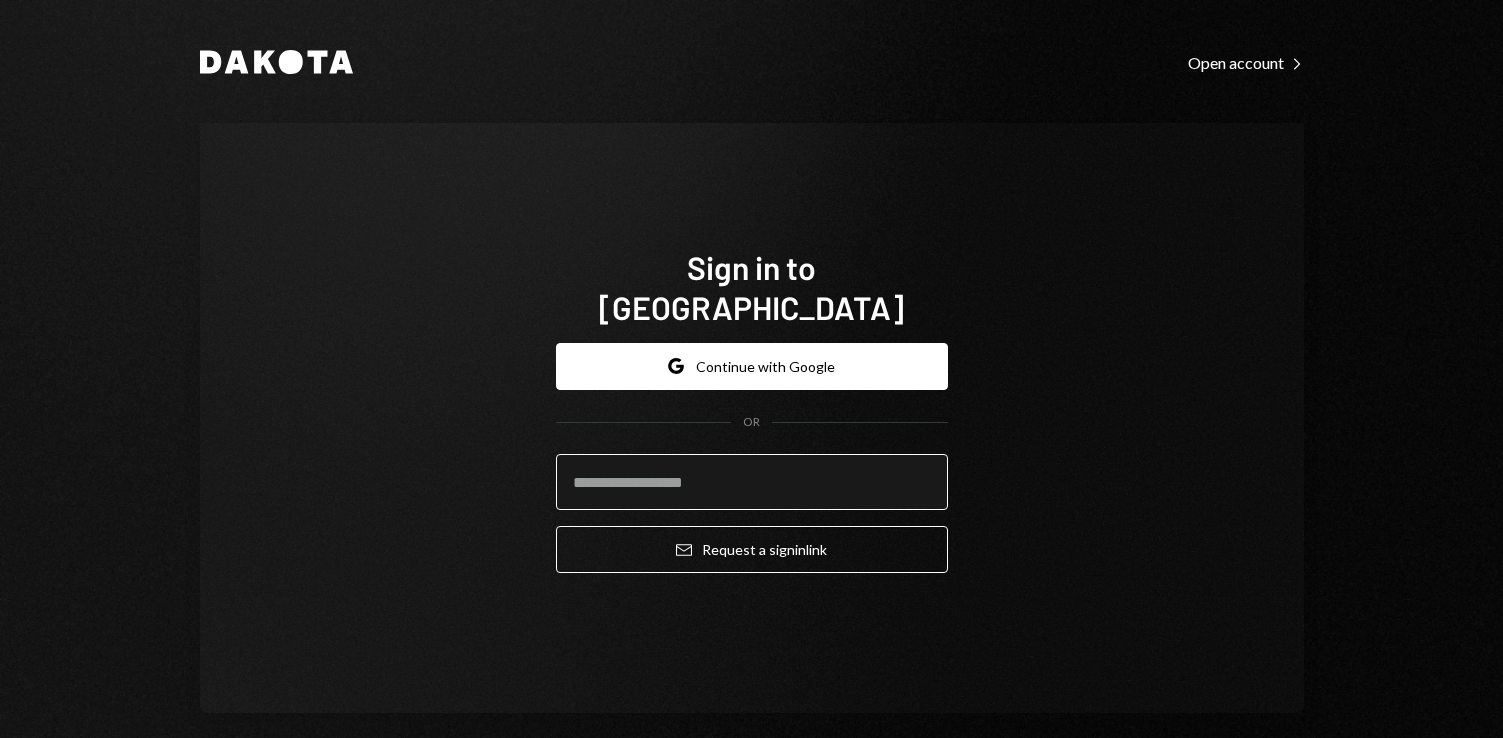 click at bounding box center (752, 482) 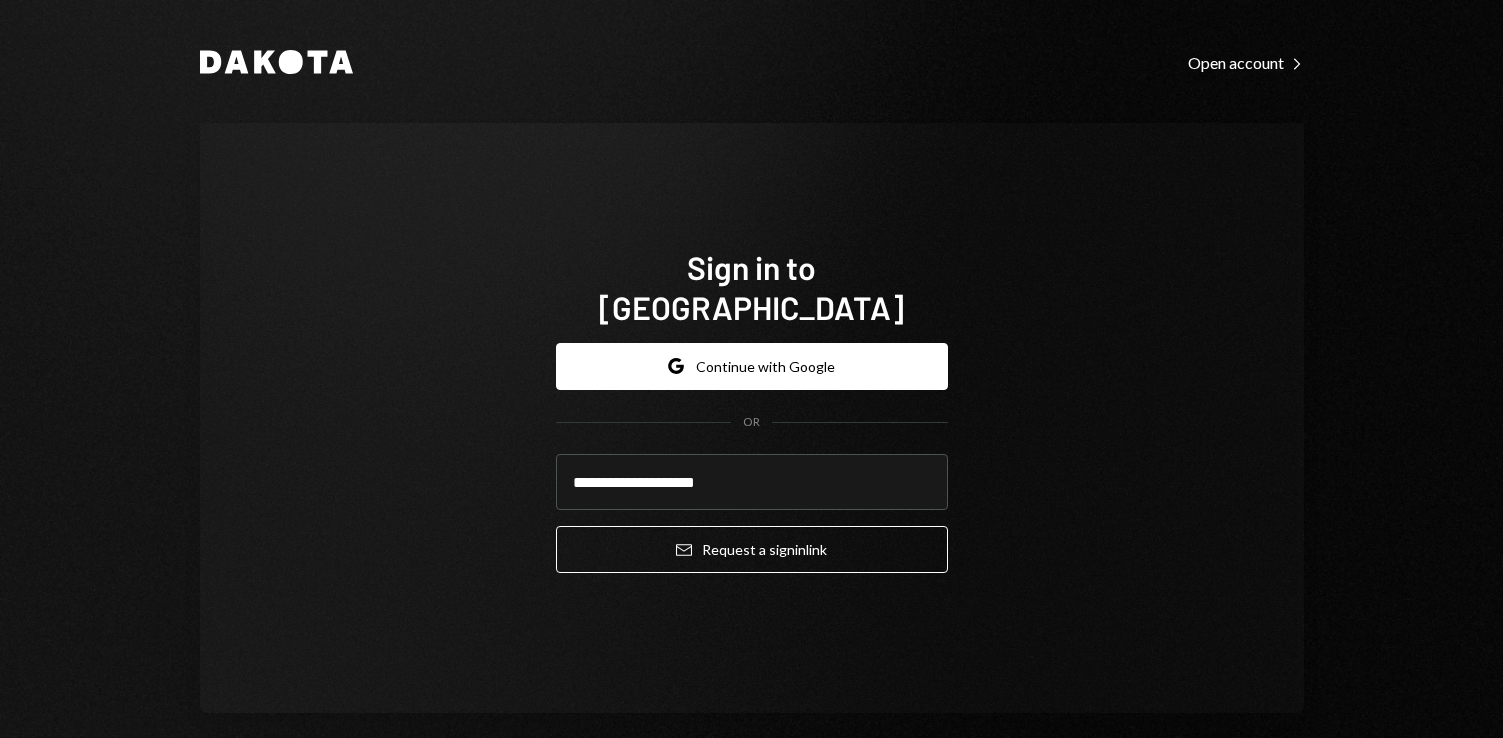 type on "**********" 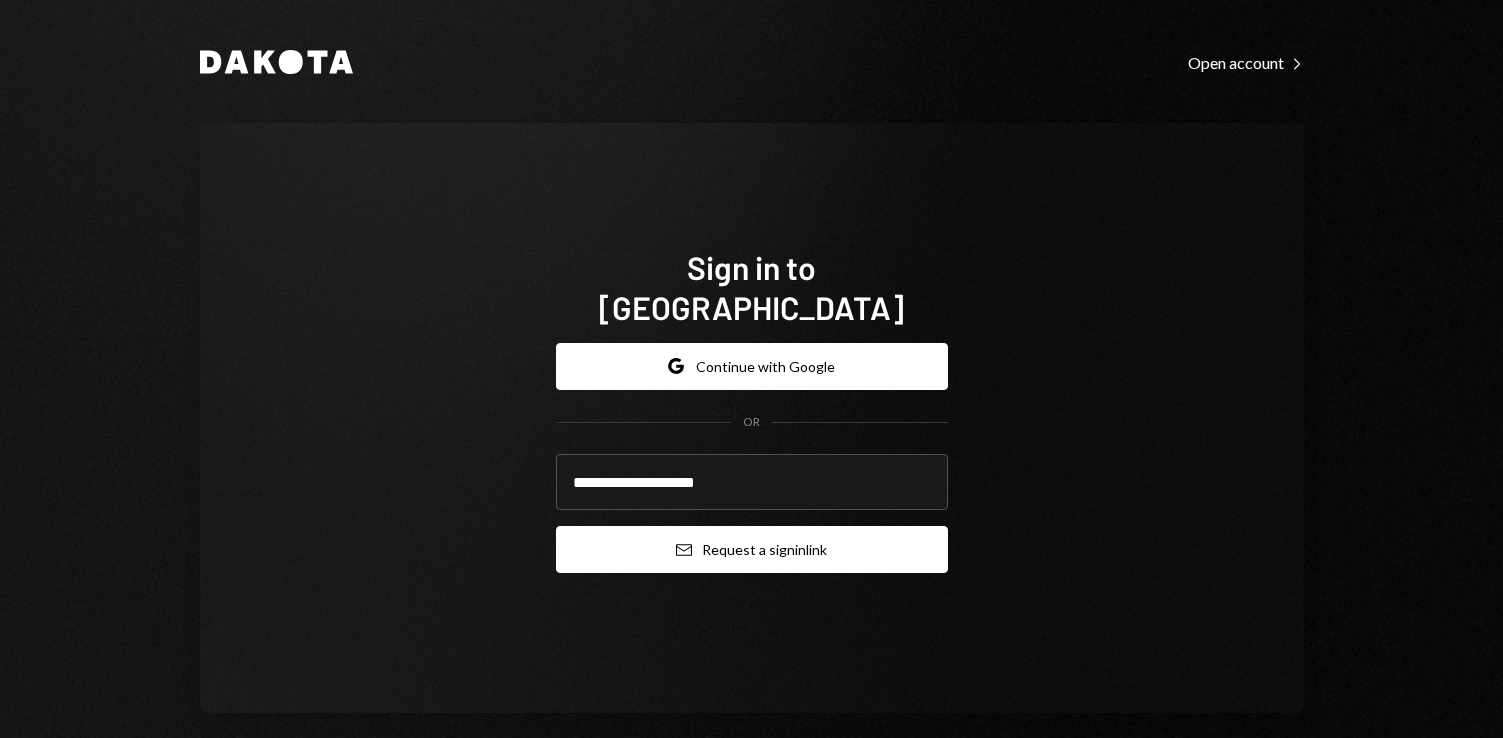 click on "Email Request a sign  in  link" at bounding box center [752, 549] 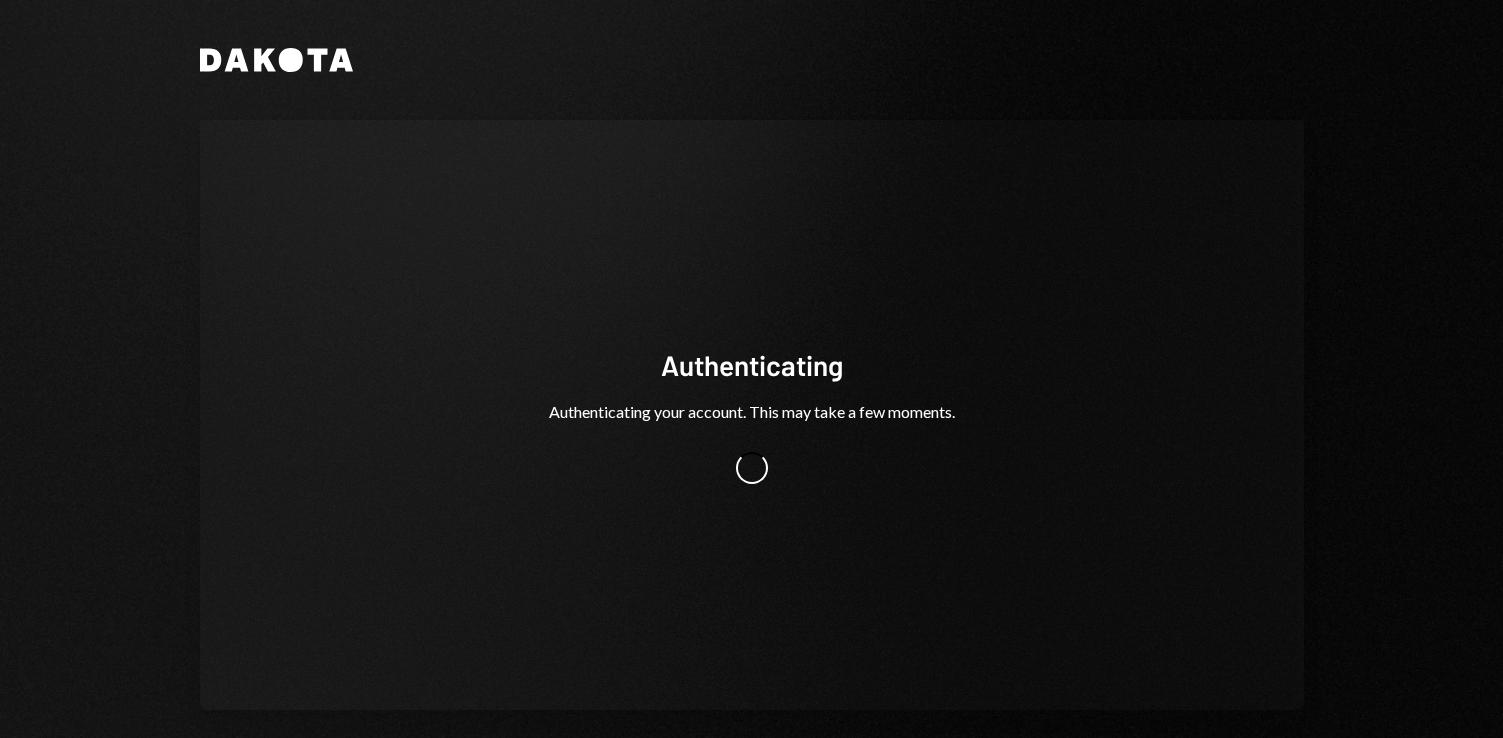 scroll, scrollTop: 0, scrollLeft: 0, axis: both 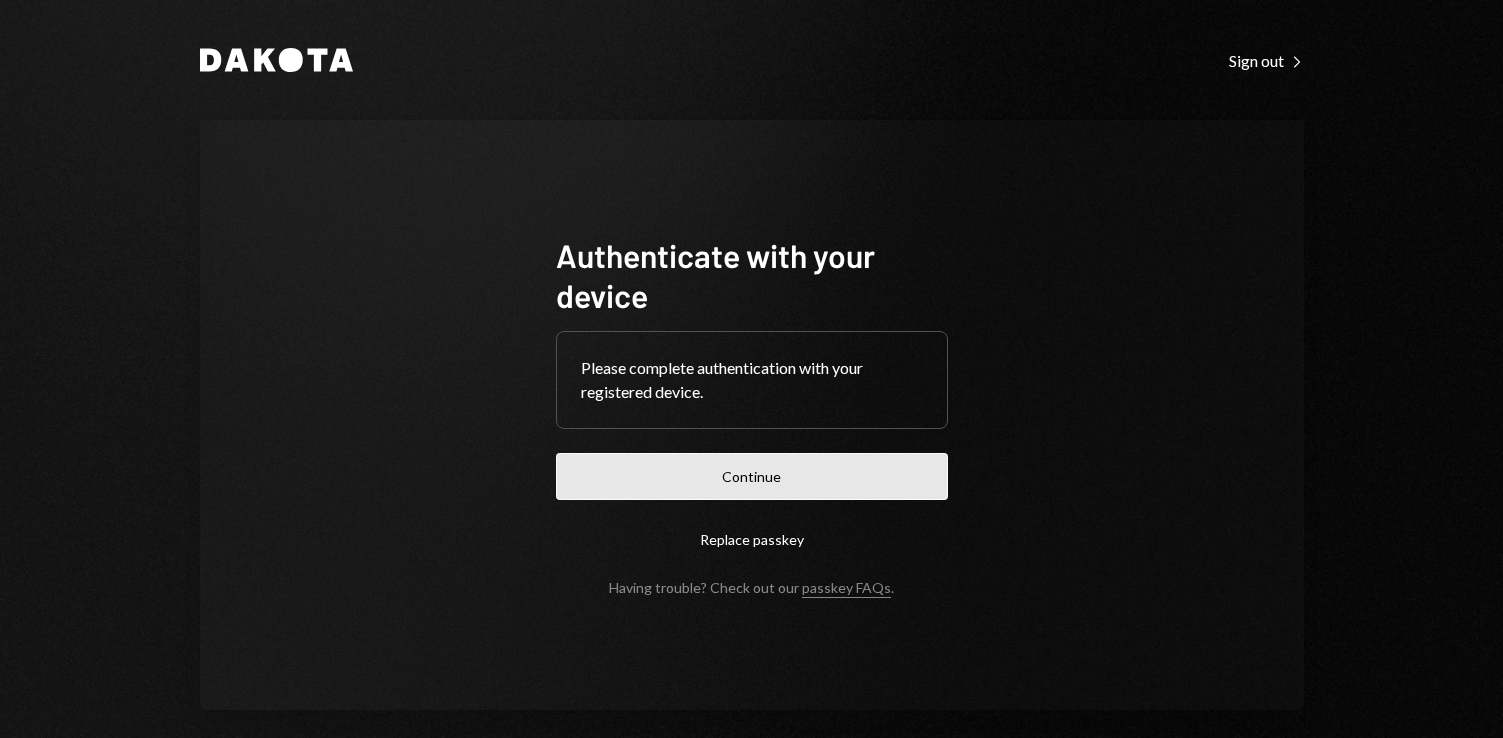 click on "Continue" at bounding box center [752, 476] 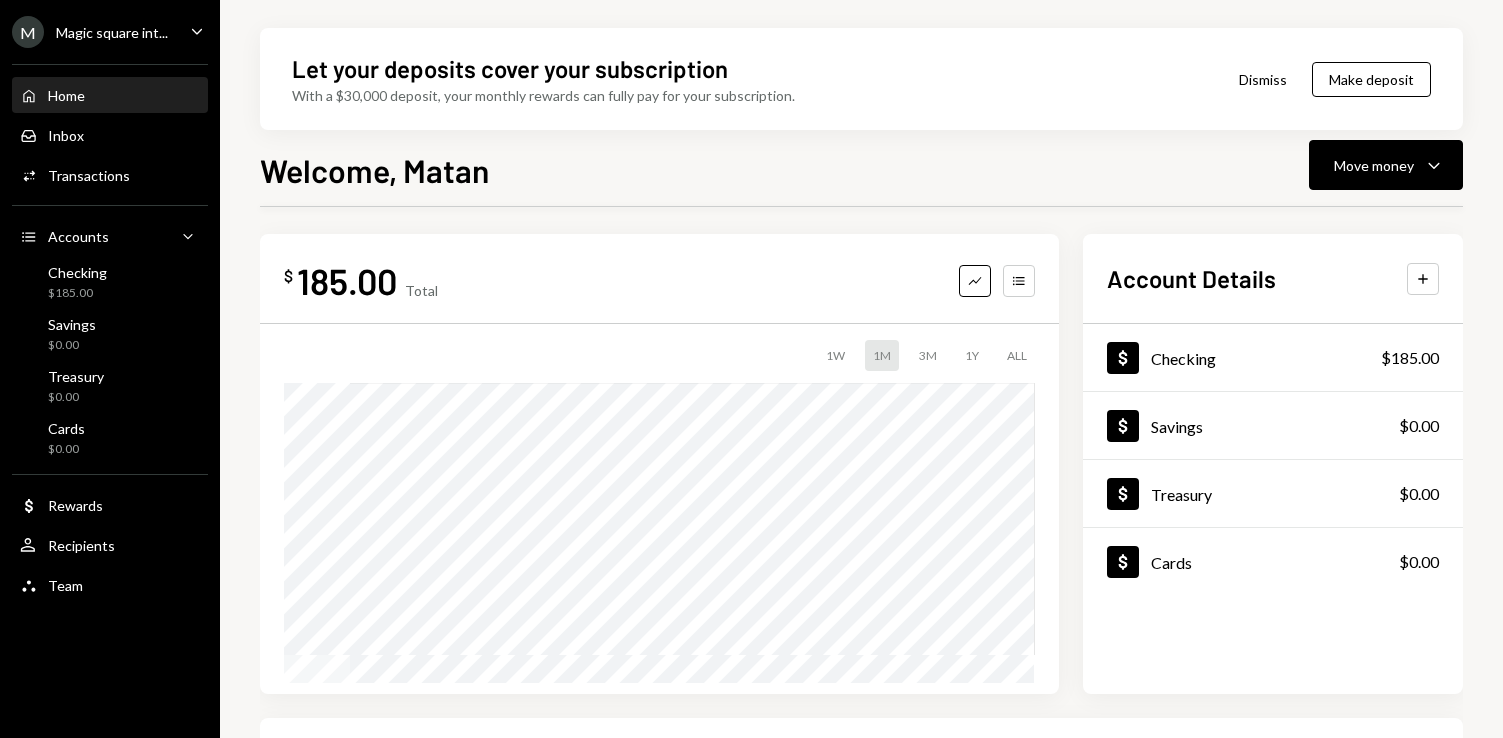 scroll, scrollTop: 0, scrollLeft: 0, axis: both 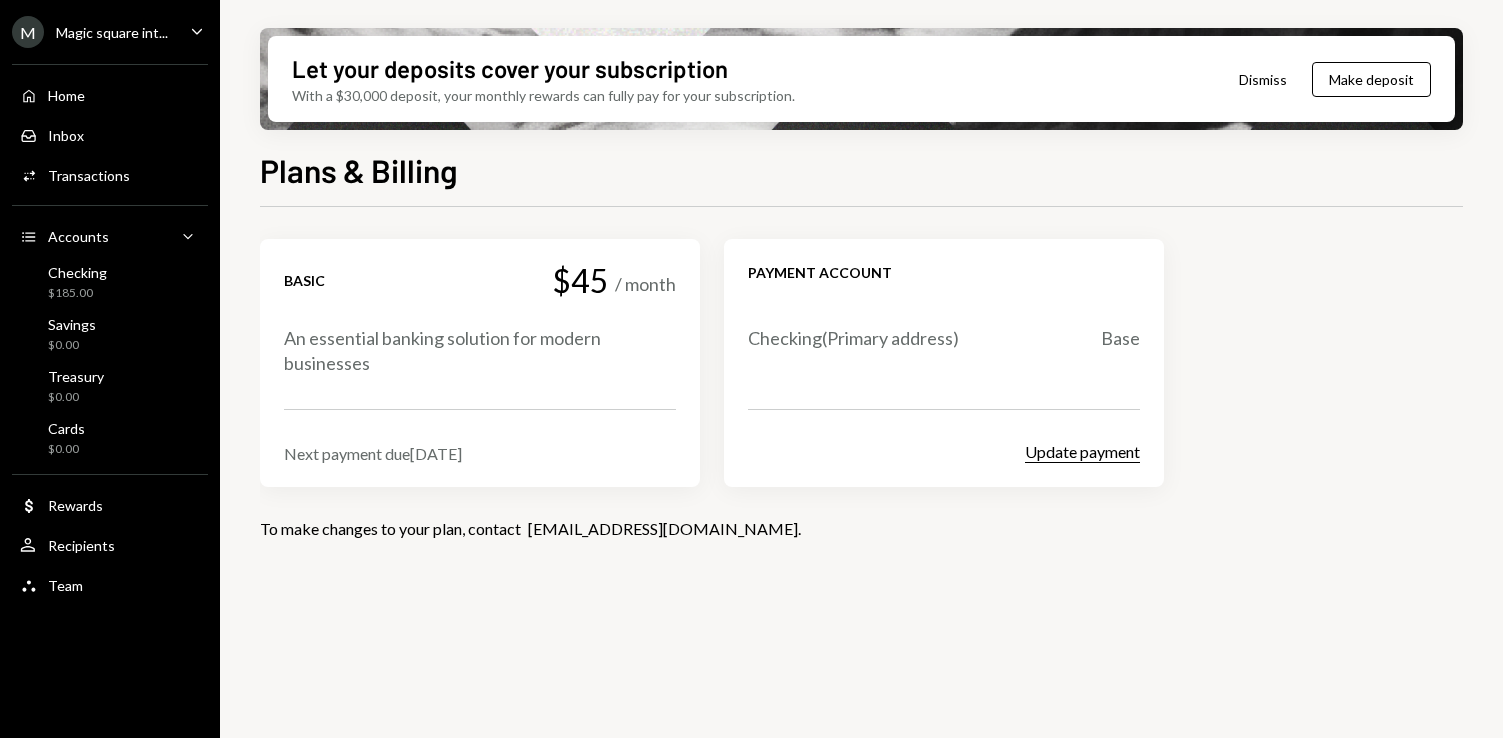 click on "Update payment" at bounding box center [1082, 452] 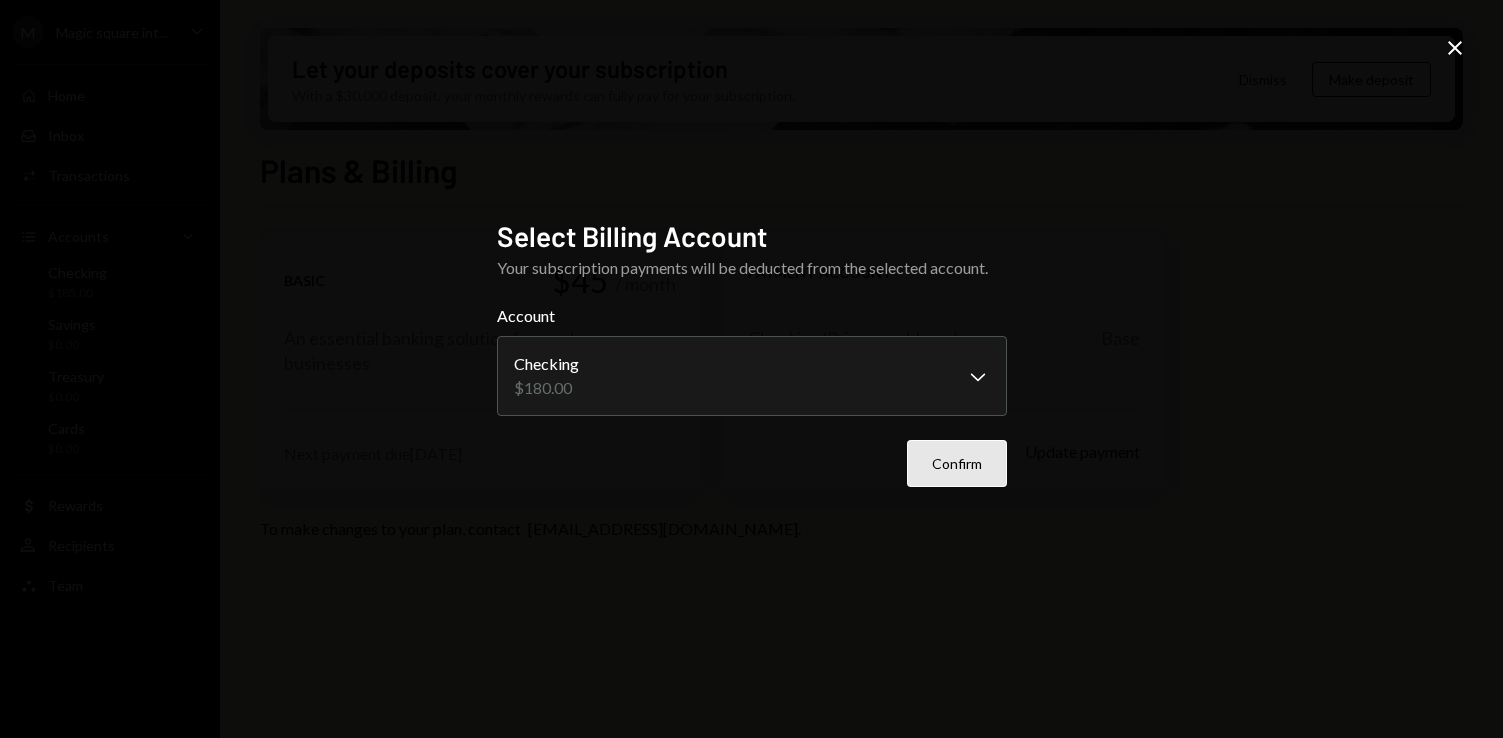 click on "Confirm" at bounding box center (957, 463) 